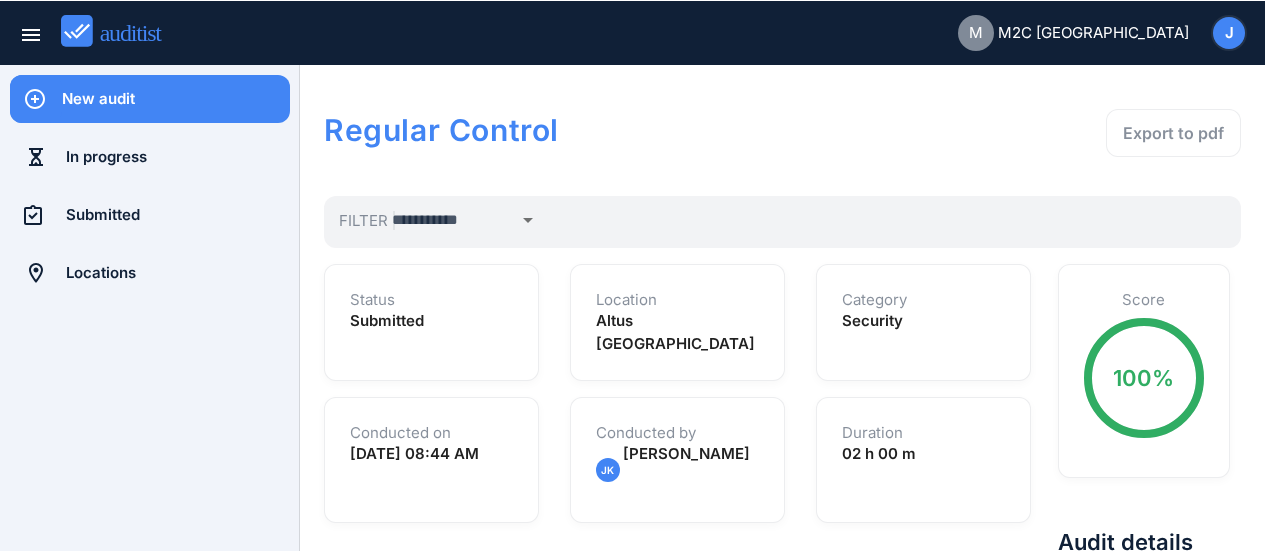 scroll, scrollTop: 0, scrollLeft: 0, axis: both 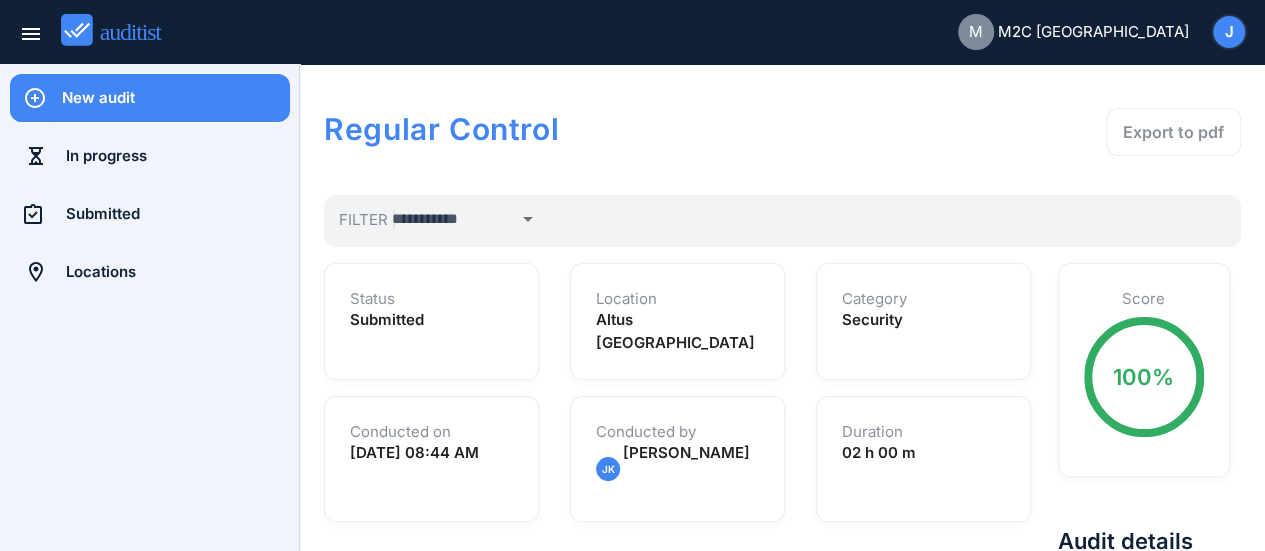 click on "New audit" at bounding box center [176, 98] 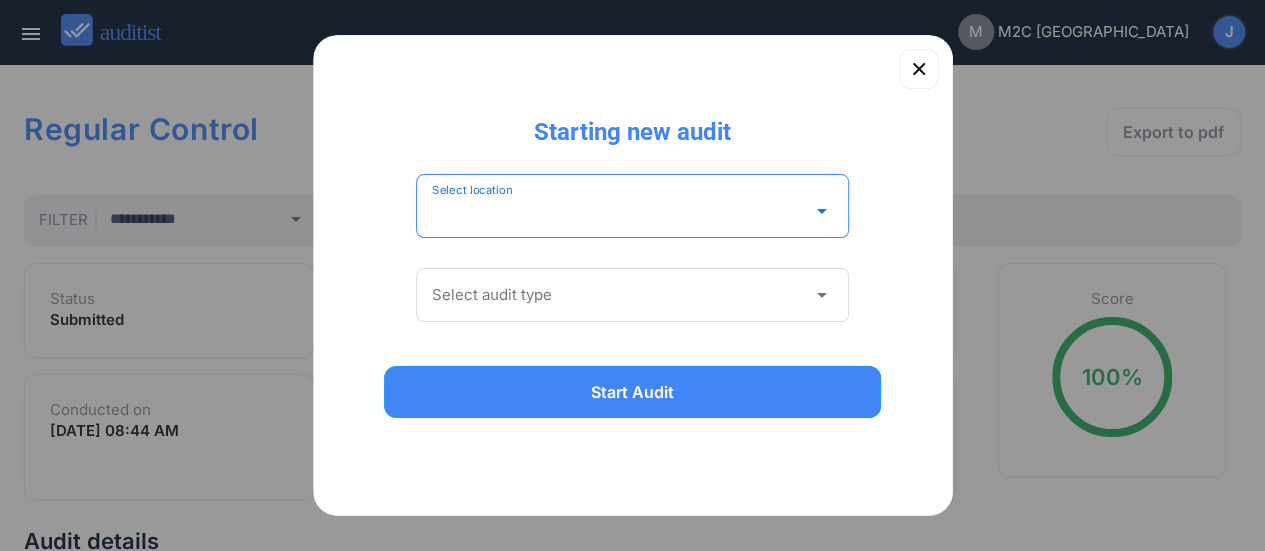 click at bounding box center (619, 211) 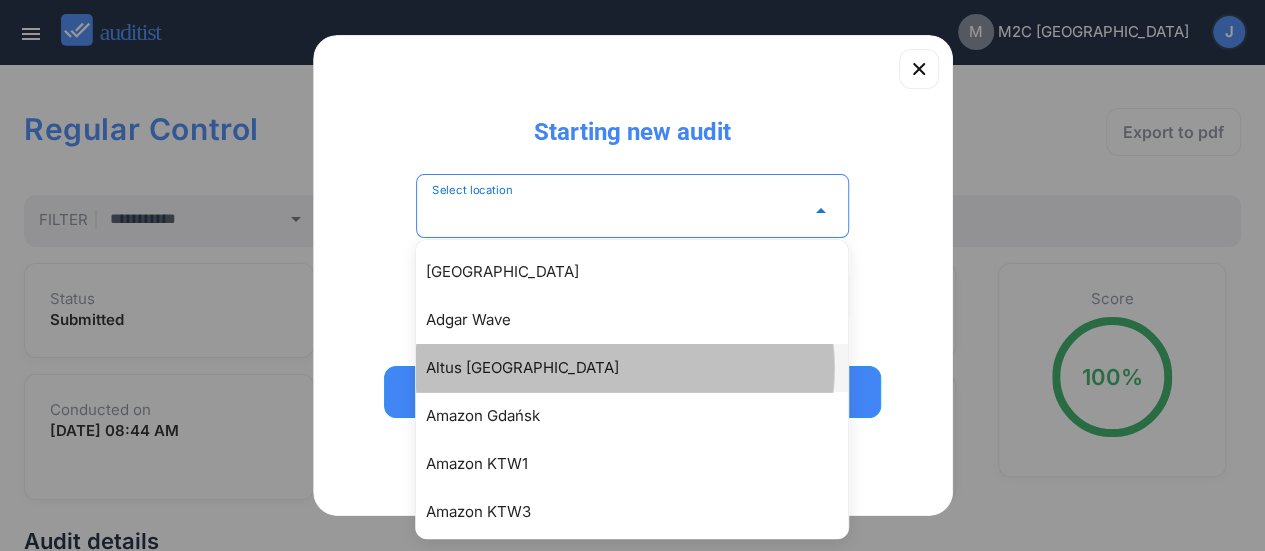 click on "Altus [GEOGRAPHIC_DATA]" at bounding box center (642, 368) 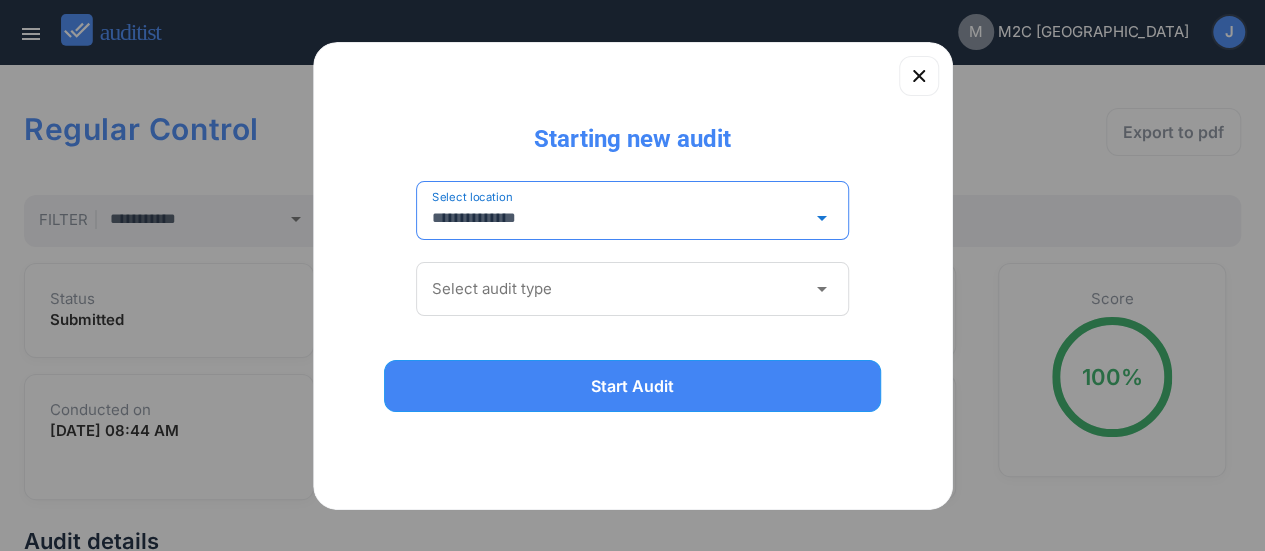 click on "arrow_drop_down" at bounding box center (821, 289) 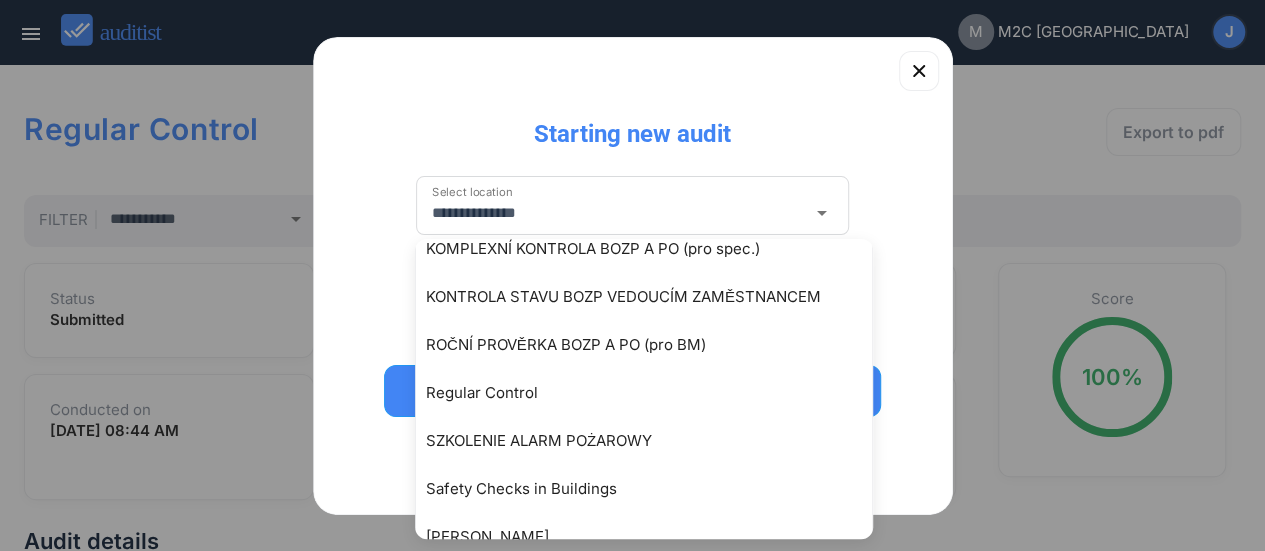 scroll, scrollTop: 554, scrollLeft: 0, axis: vertical 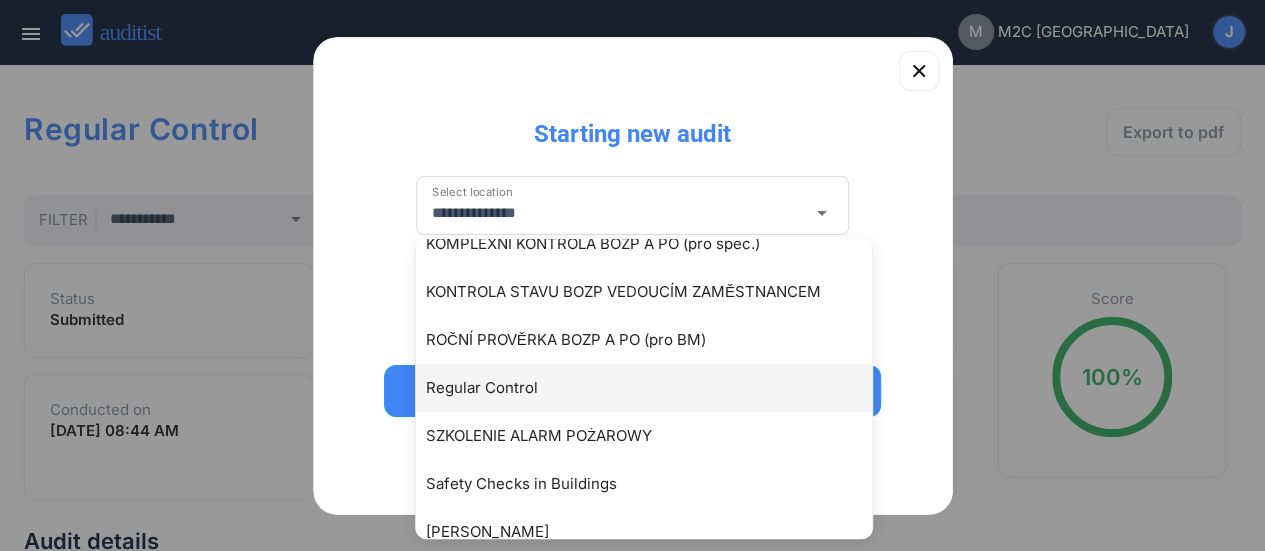 click on "Regular Control" at bounding box center [654, 388] 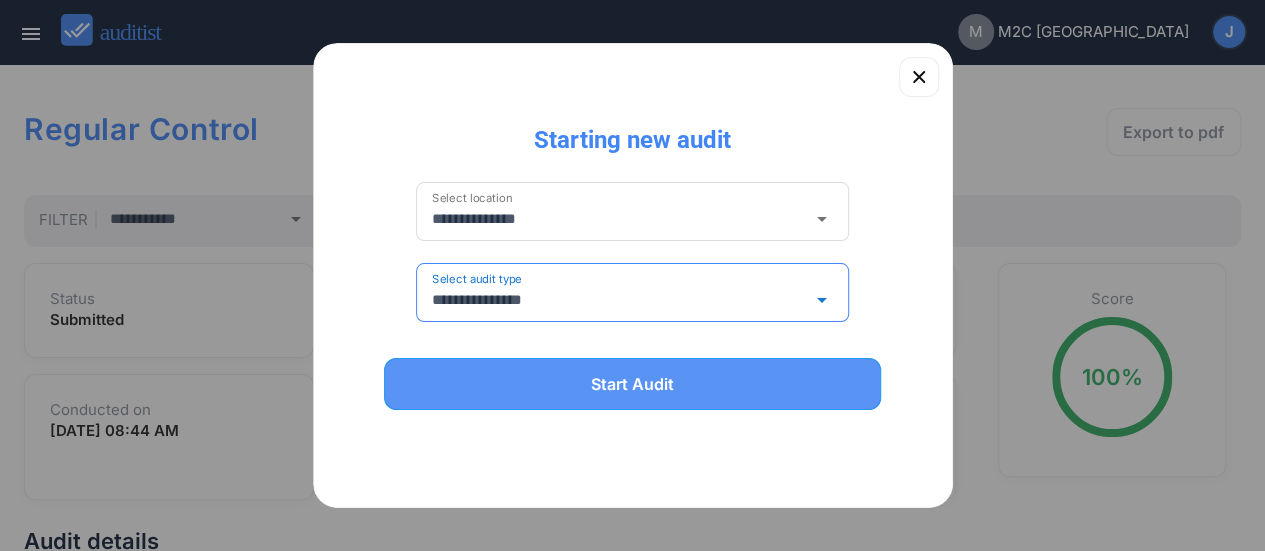 click on "Start Audit" at bounding box center (633, 384) 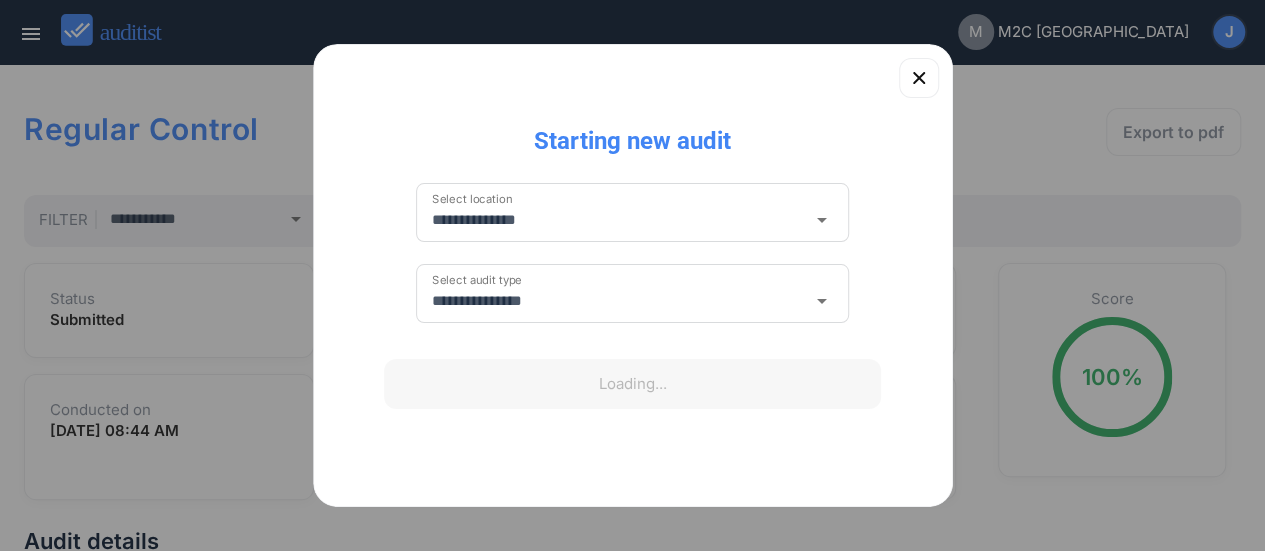type 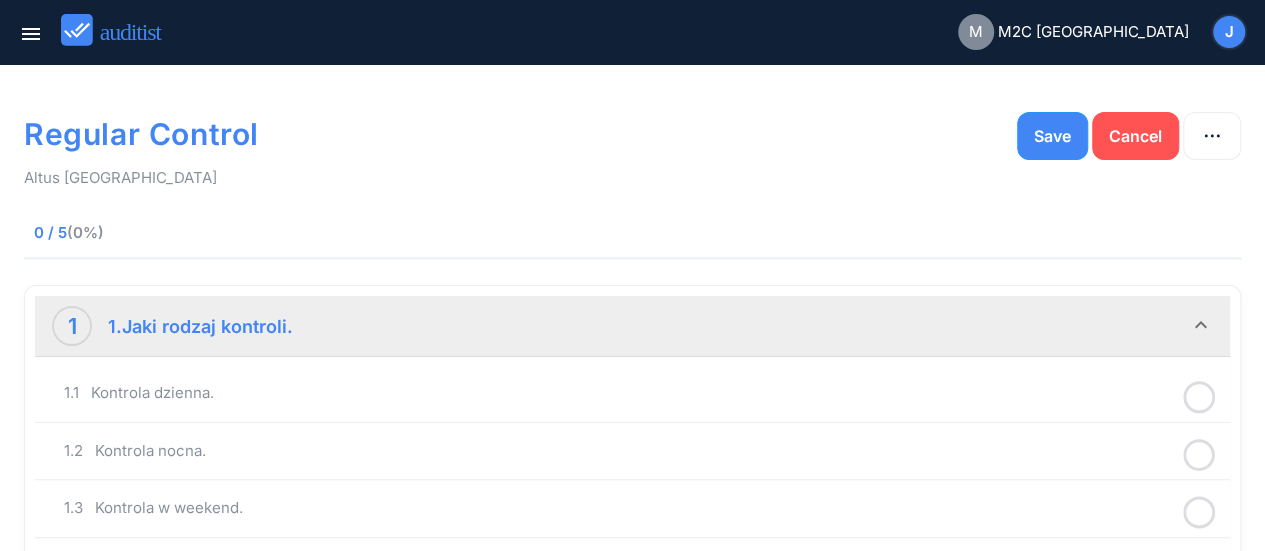 click 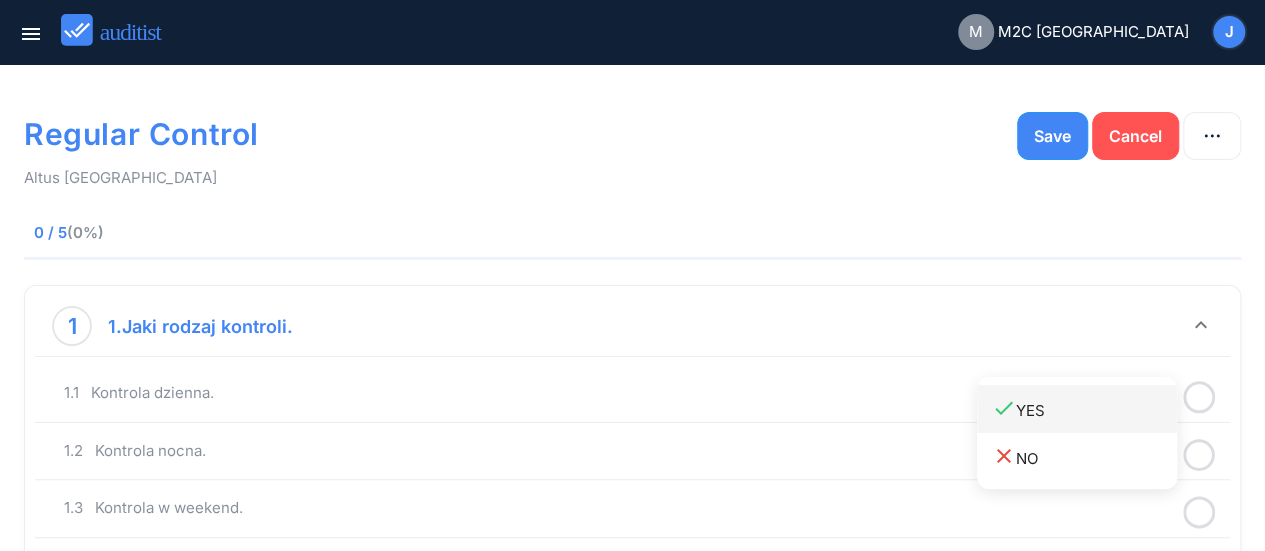 click on "done
YES" at bounding box center [1084, 409] 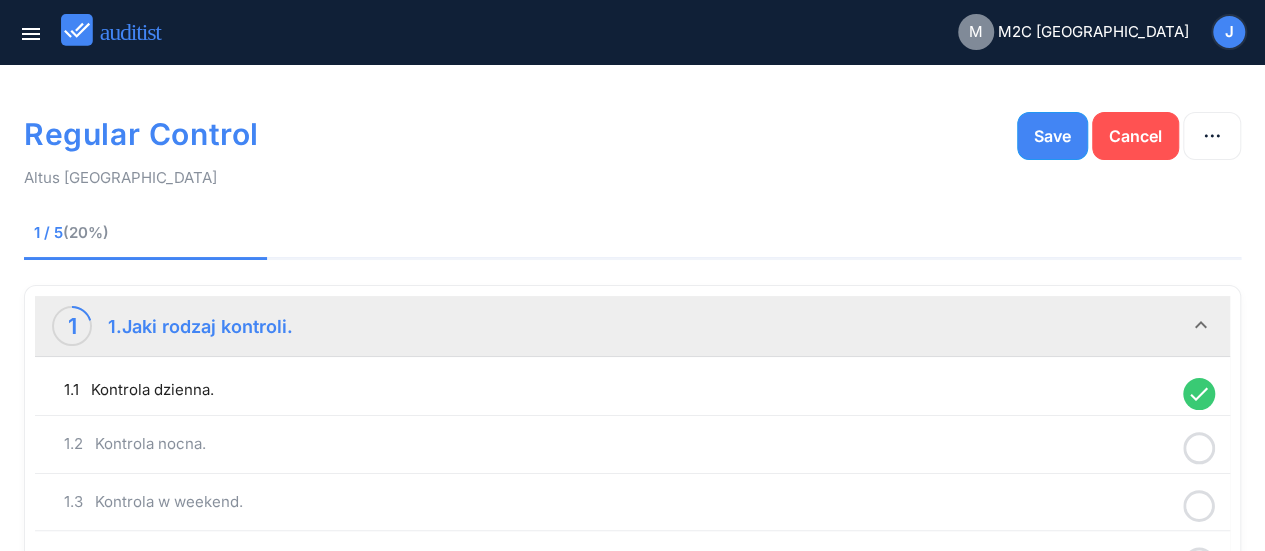 click 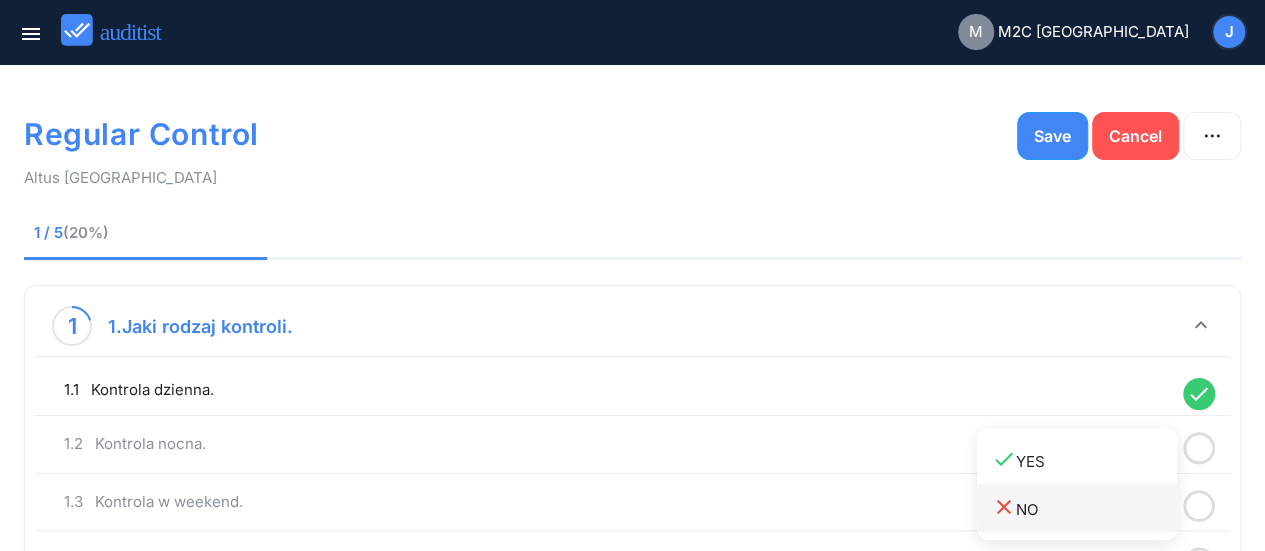 click on "close
NO" at bounding box center (1084, 508) 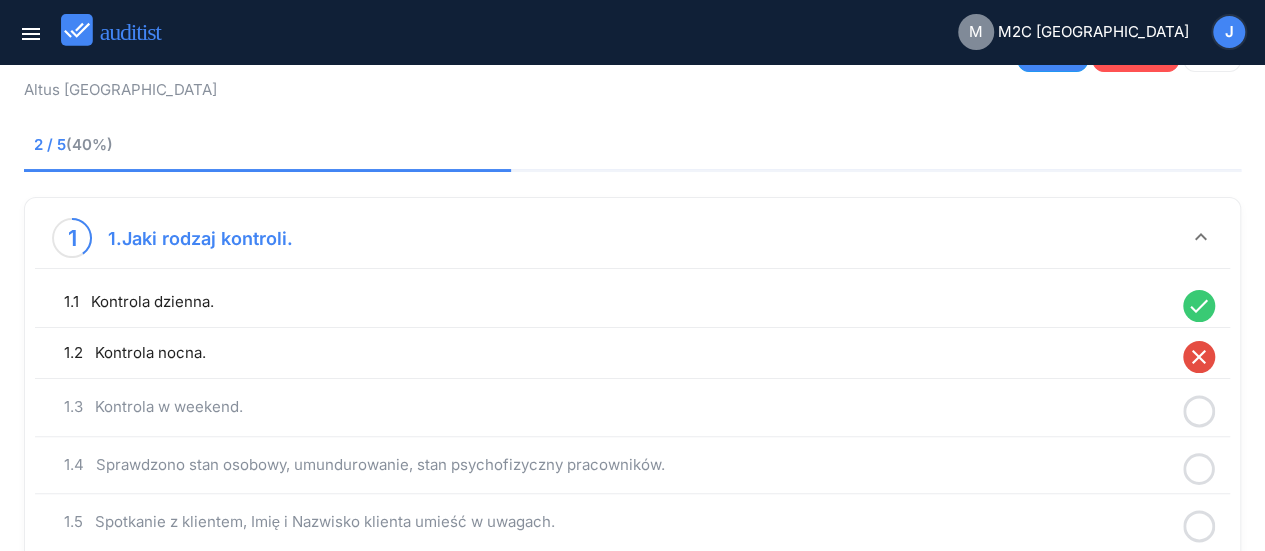 scroll, scrollTop: 94, scrollLeft: 0, axis: vertical 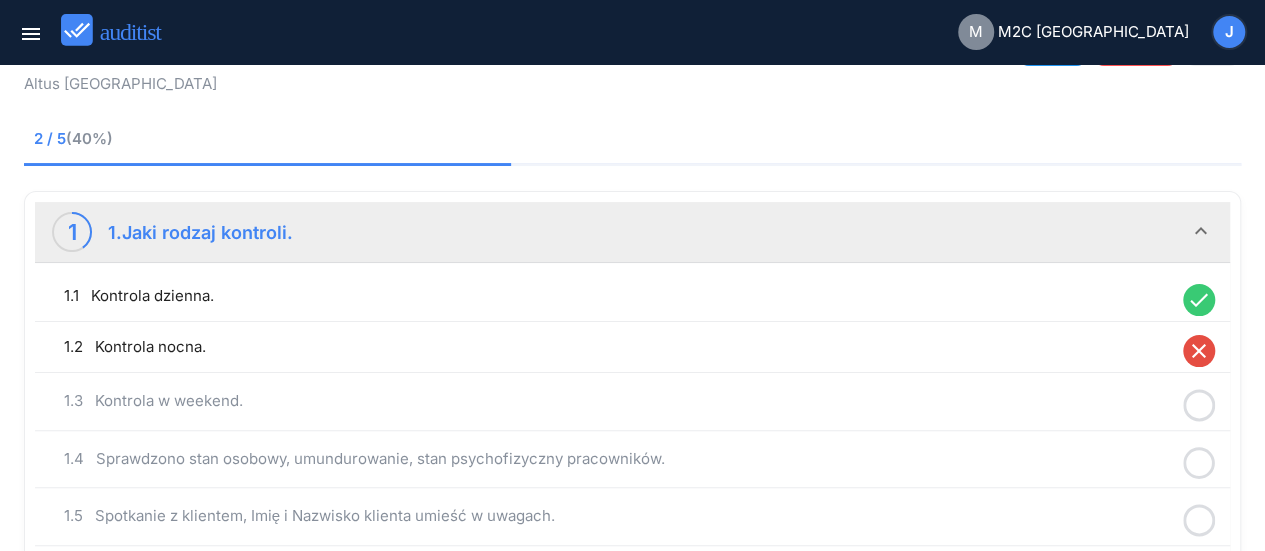 click 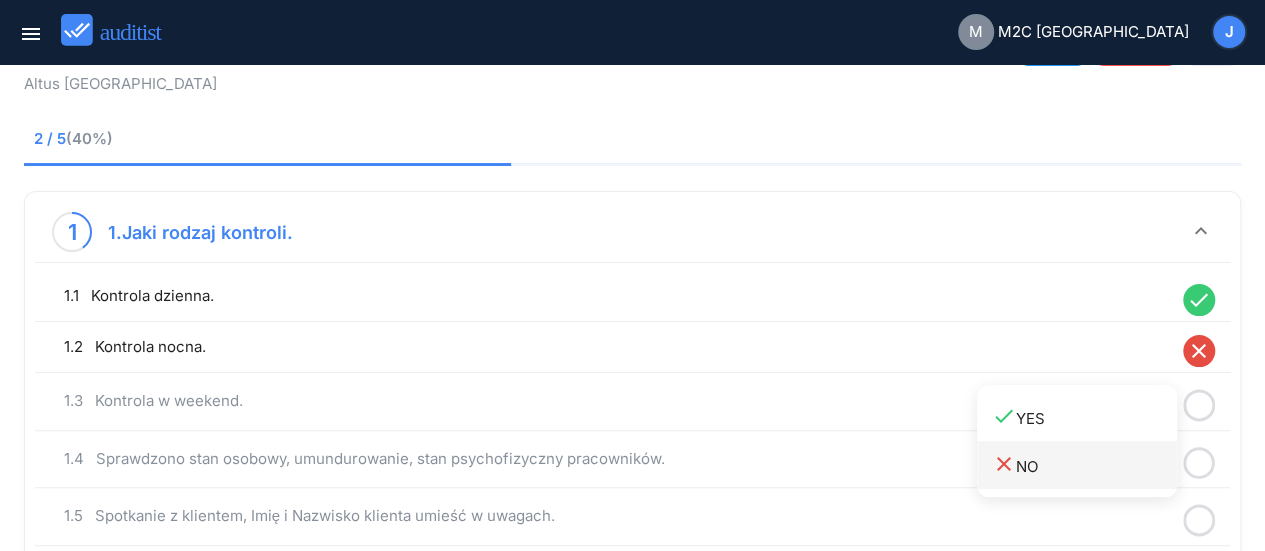 click on "close
NO" at bounding box center [1084, 464] 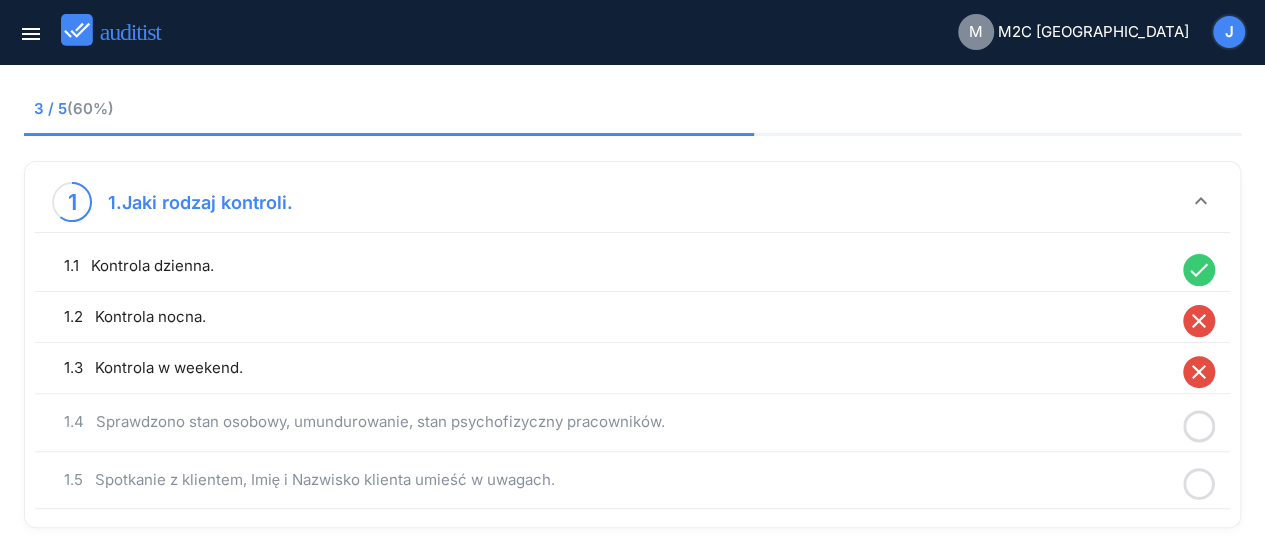 scroll, scrollTop: 127, scrollLeft: 0, axis: vertical 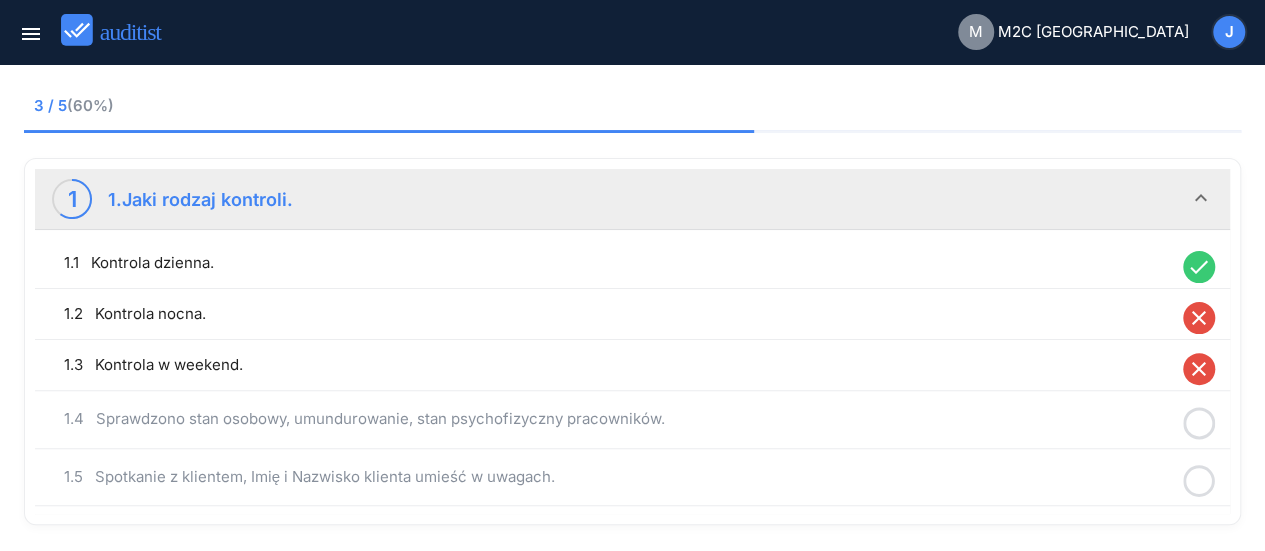 click 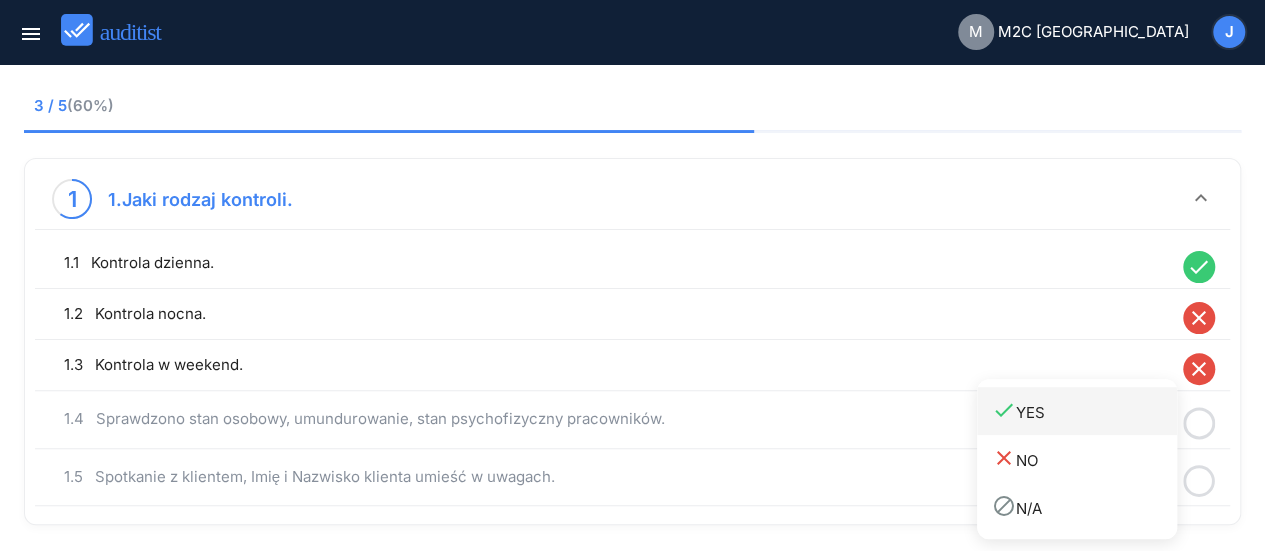 click on "done
YES" at bounding box center [1077, 411] 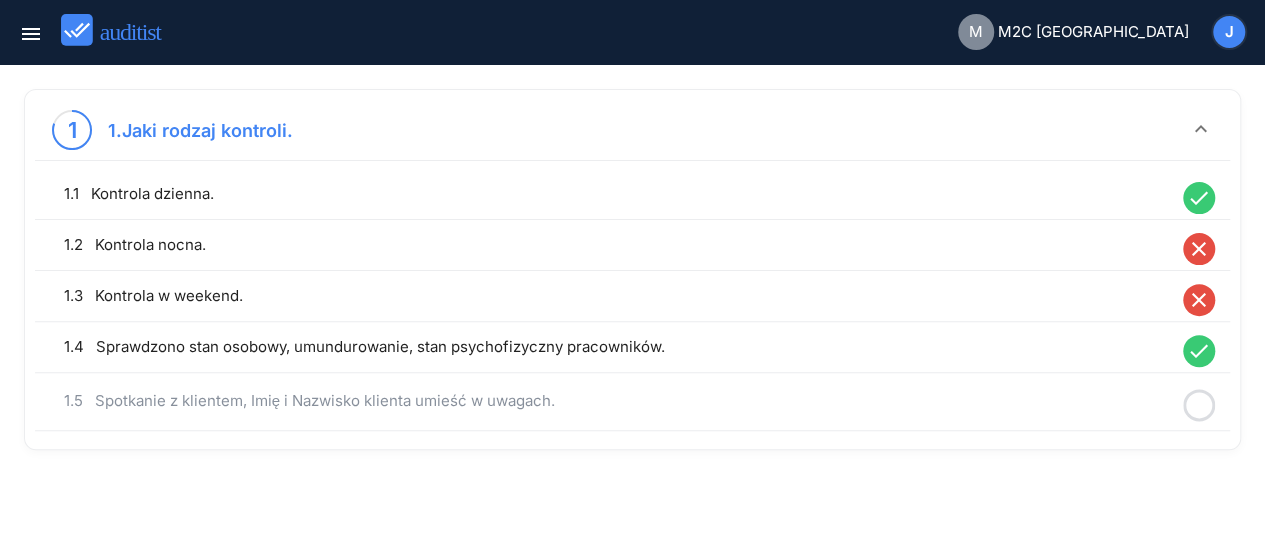 scroll, scrollTop: 197, scrollLeft: 0, axis: vertical 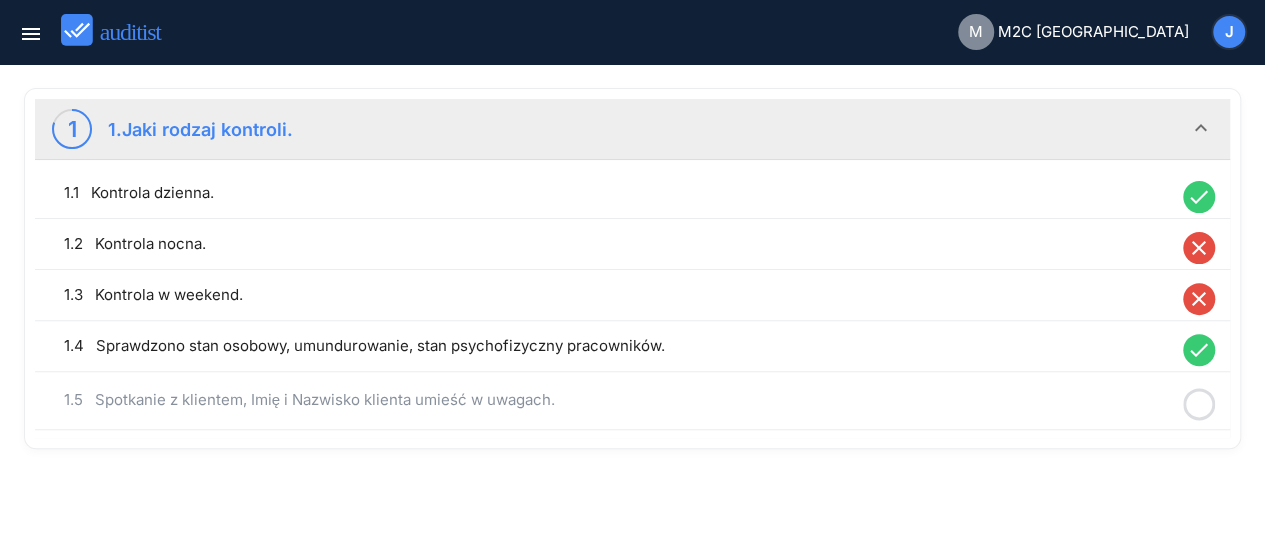 click 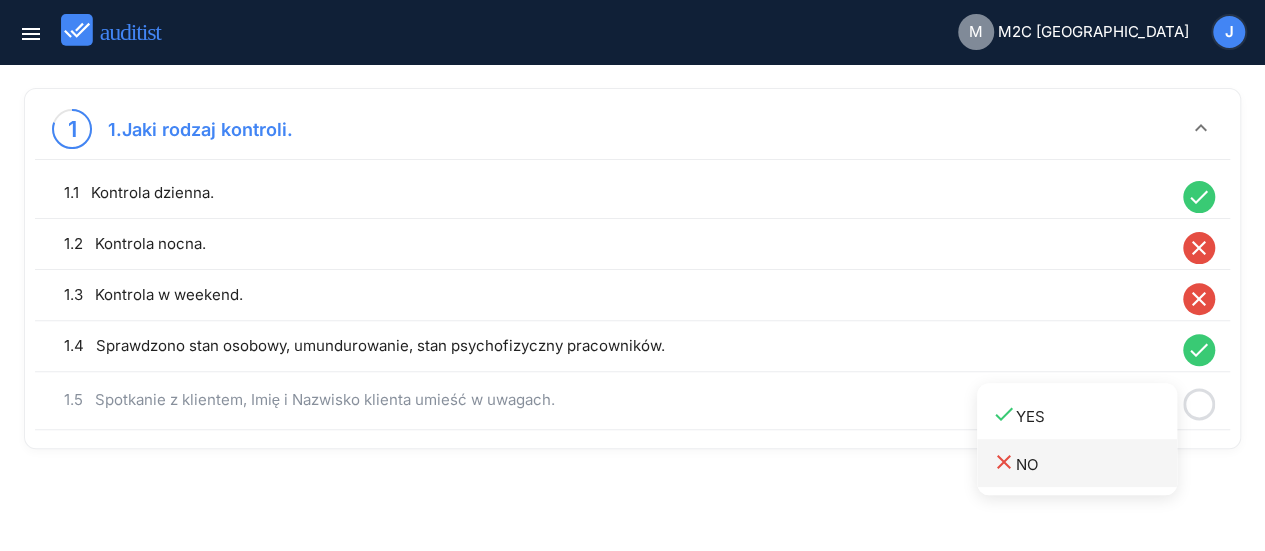 click on "close
NO" at bounding box center (1077, 463) 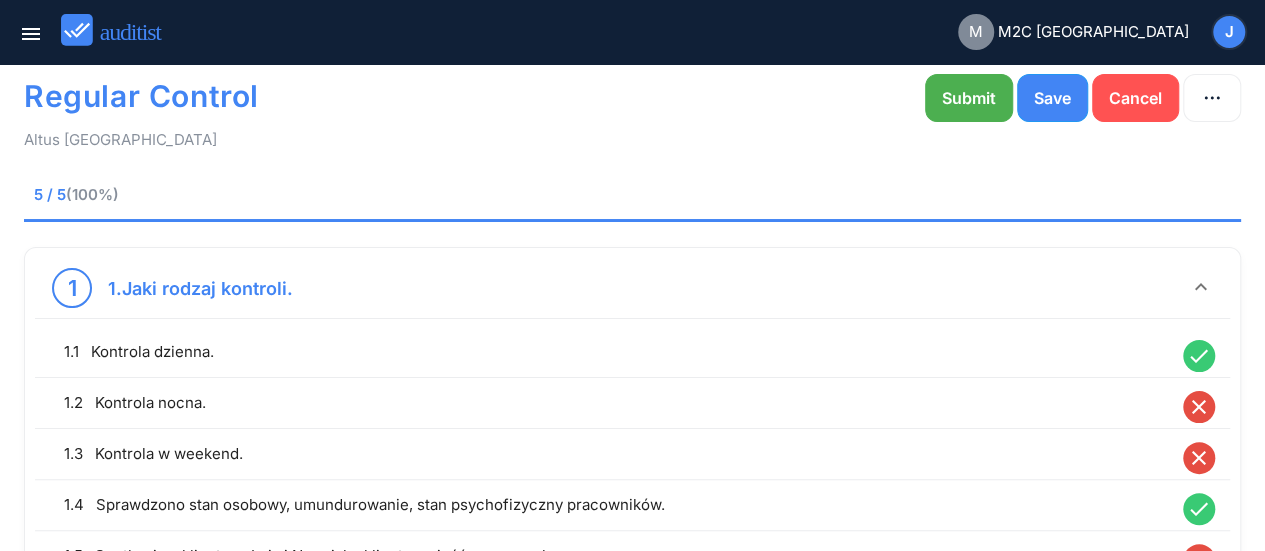 scroll, scrollTop: 0, scrollLeft: 0, axis: both 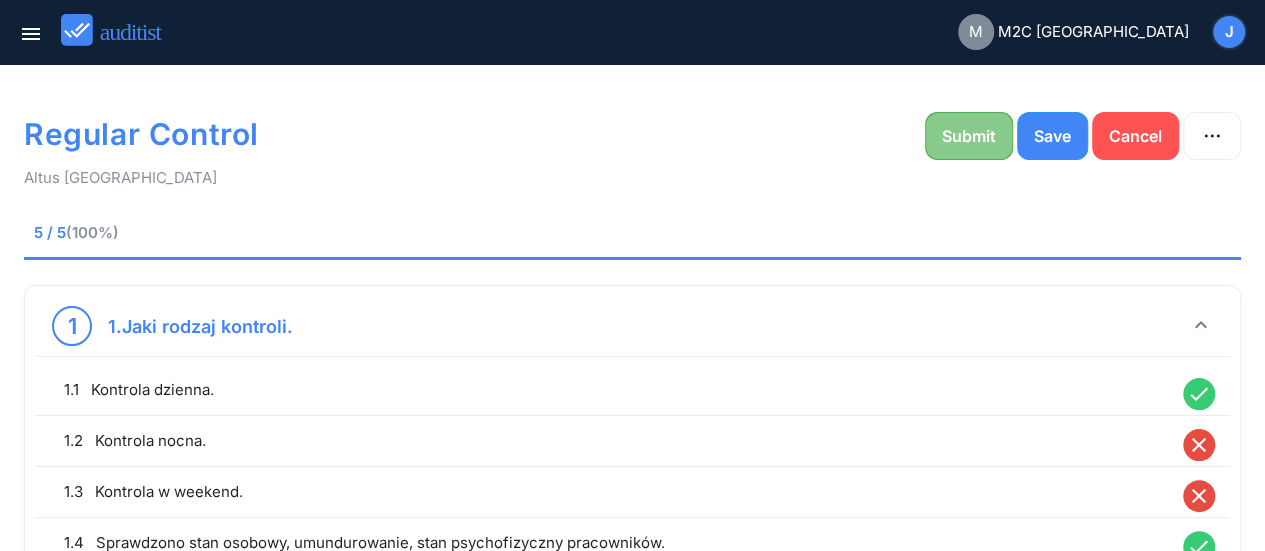 click on "Submit" at bounding box center [969, 136] 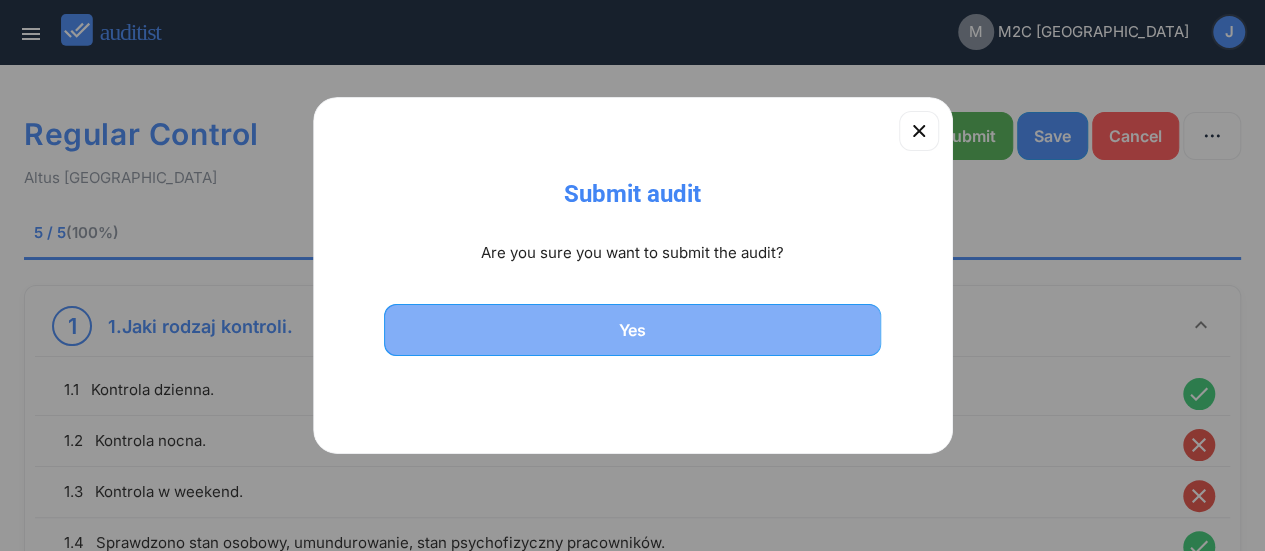click on "Yes" at bounding box center (633, 330) 